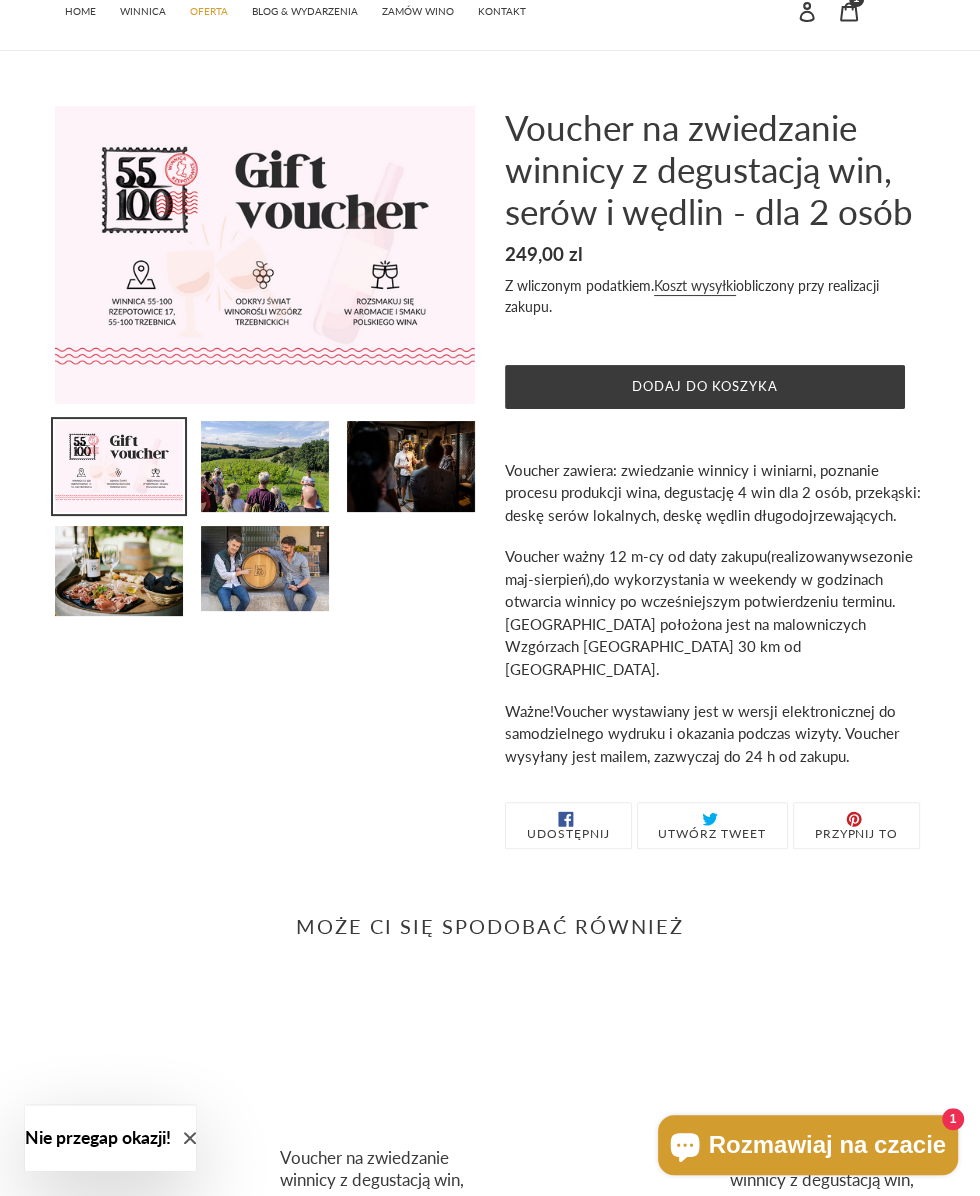 scroll, scrollTop: 0, scrollLeft: 0, axis: both 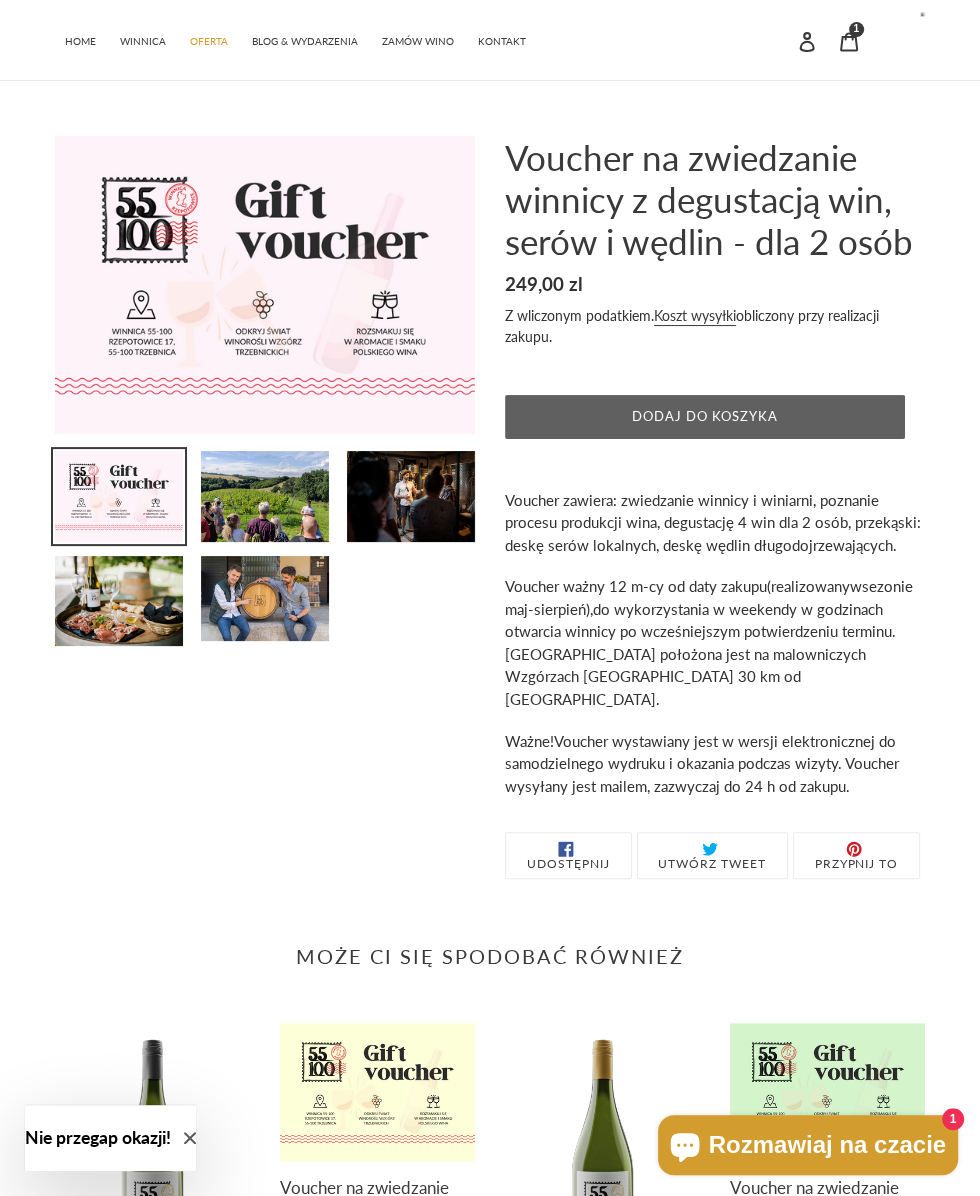 click on "Dodaj do koszyka" at bounding box center [705, 417] 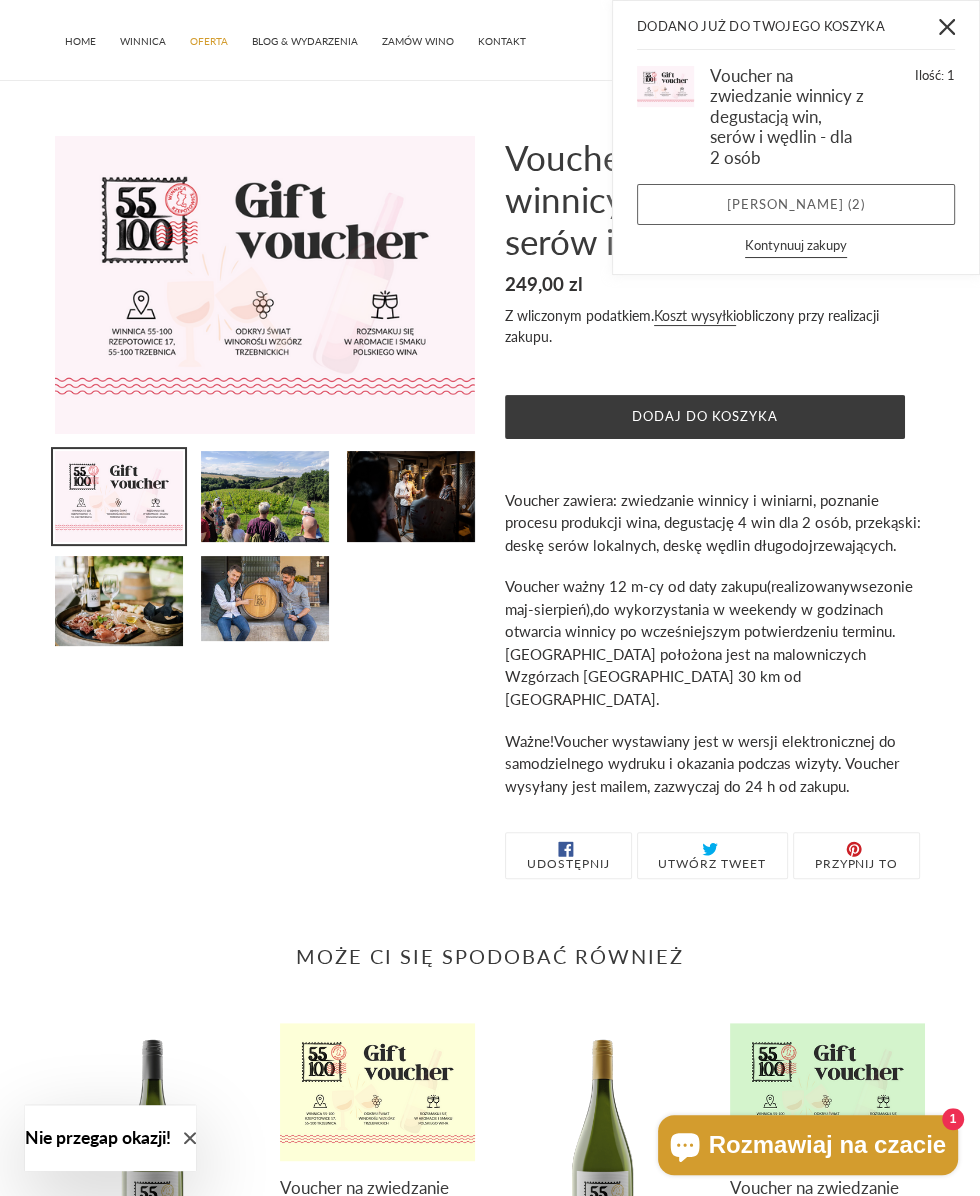 click on "Zobacz koszyk ( 2 )" at bounding box center (796, 205) 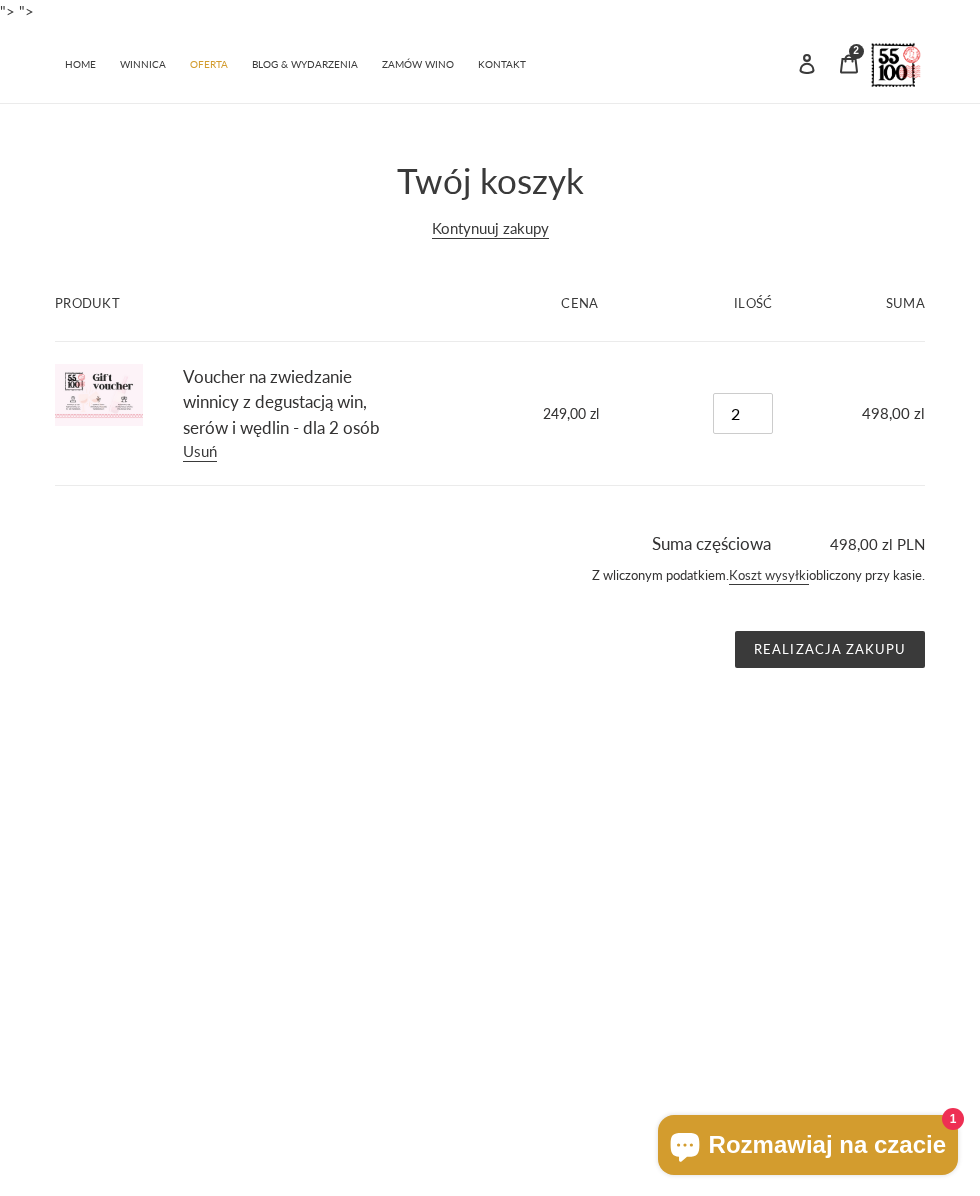 scroll, scrollTop: 0, scrollLeft: 0, axis: both 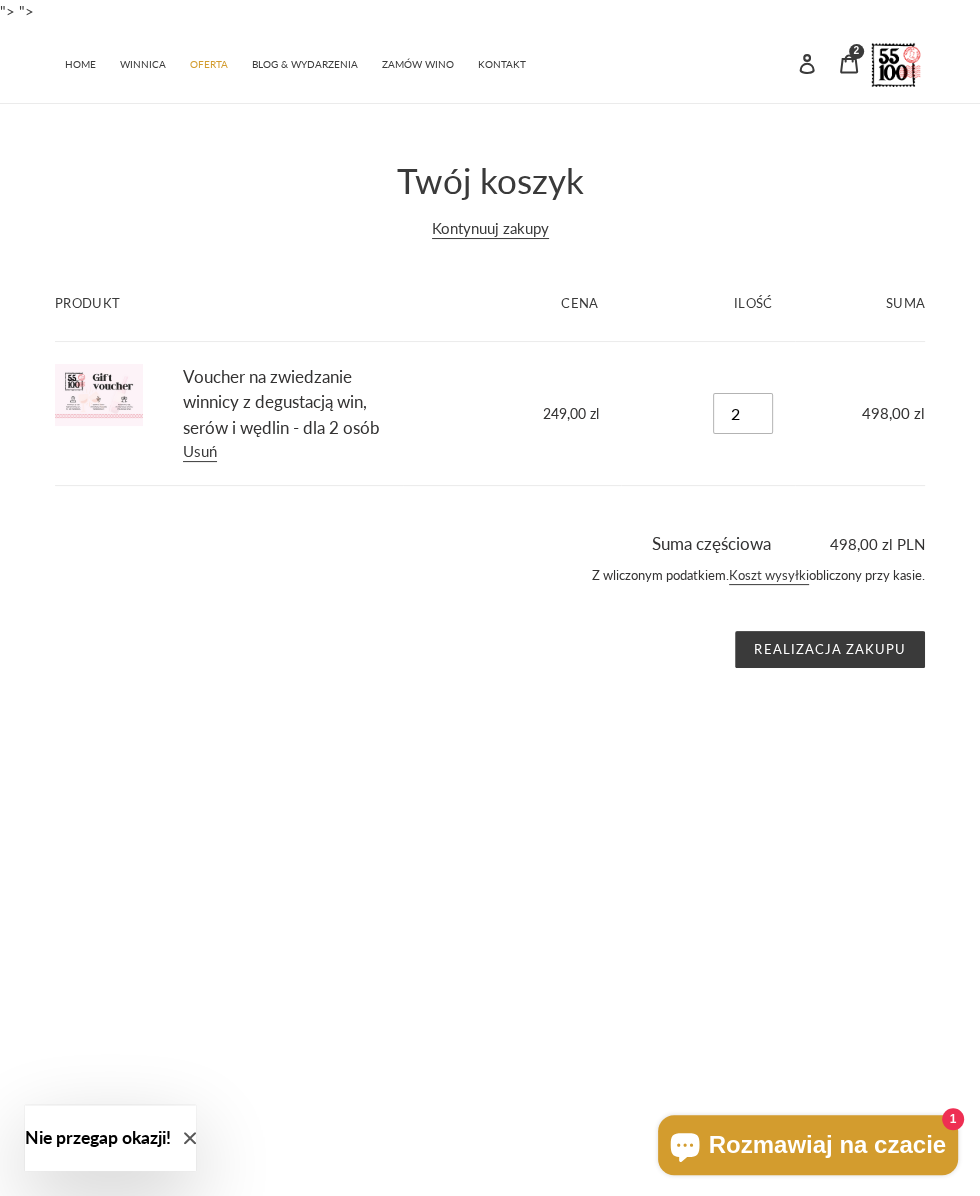 click on "2" at bounding box center (743, 413) 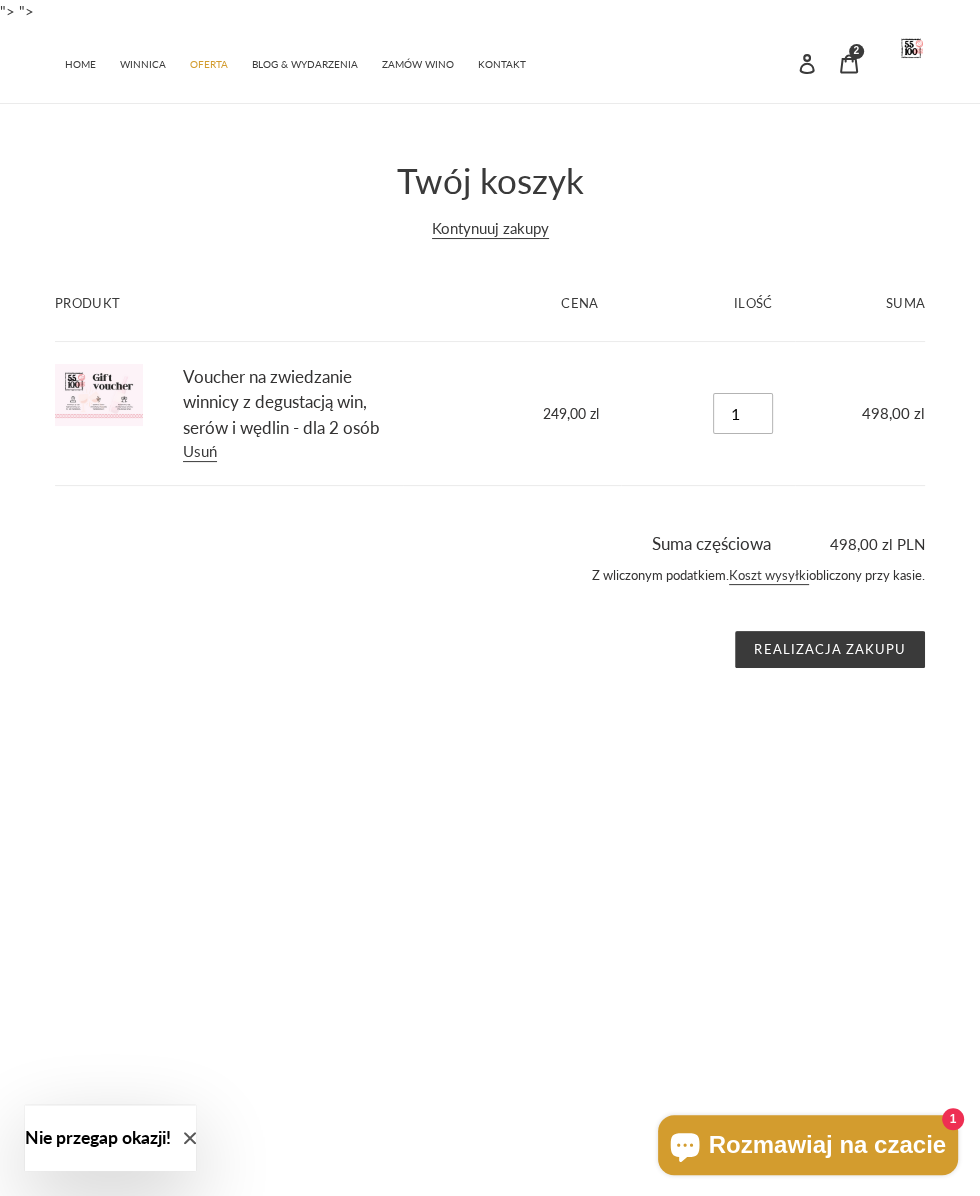 type on "1" 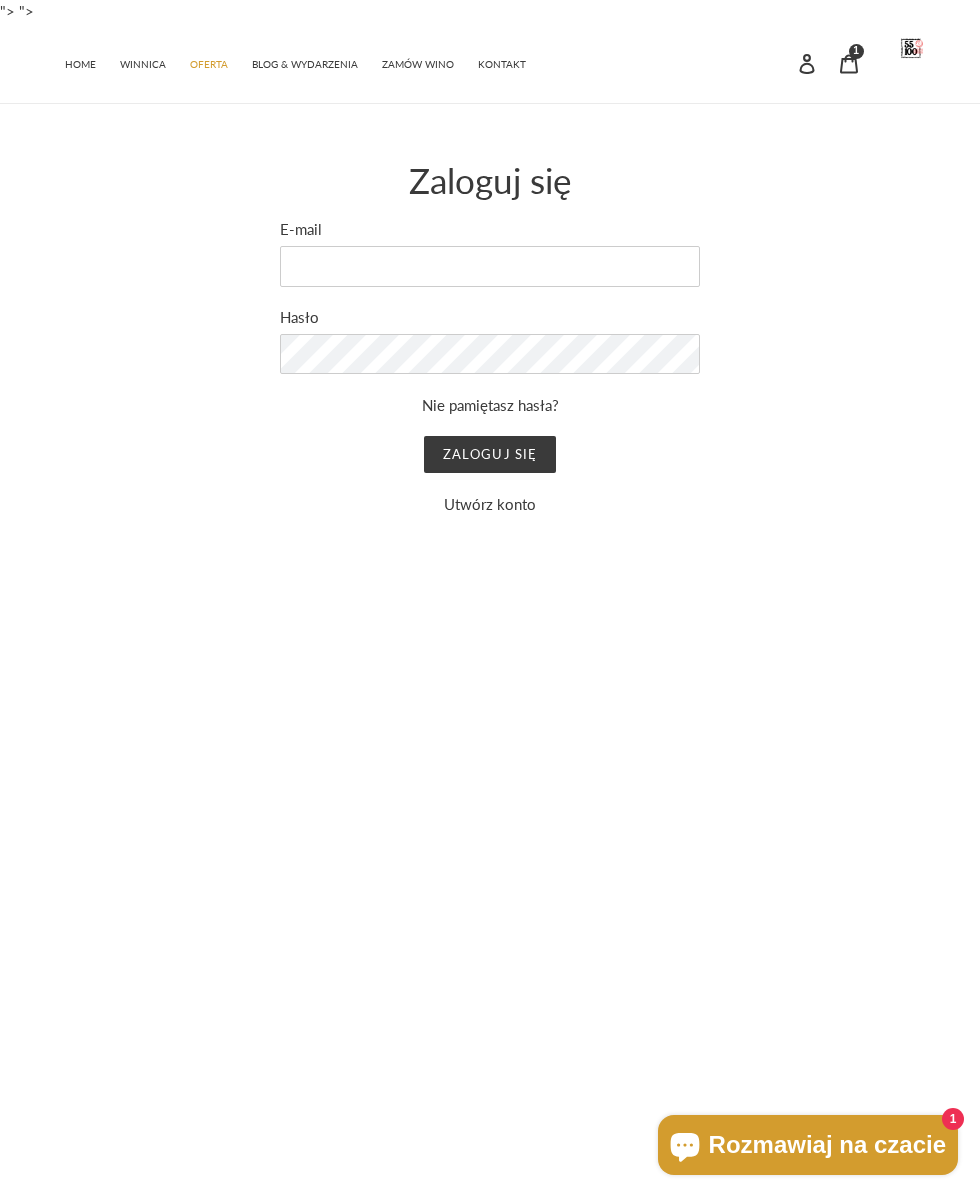 scroll, scrollTop: 0, scrollLeft: 0, axis: both 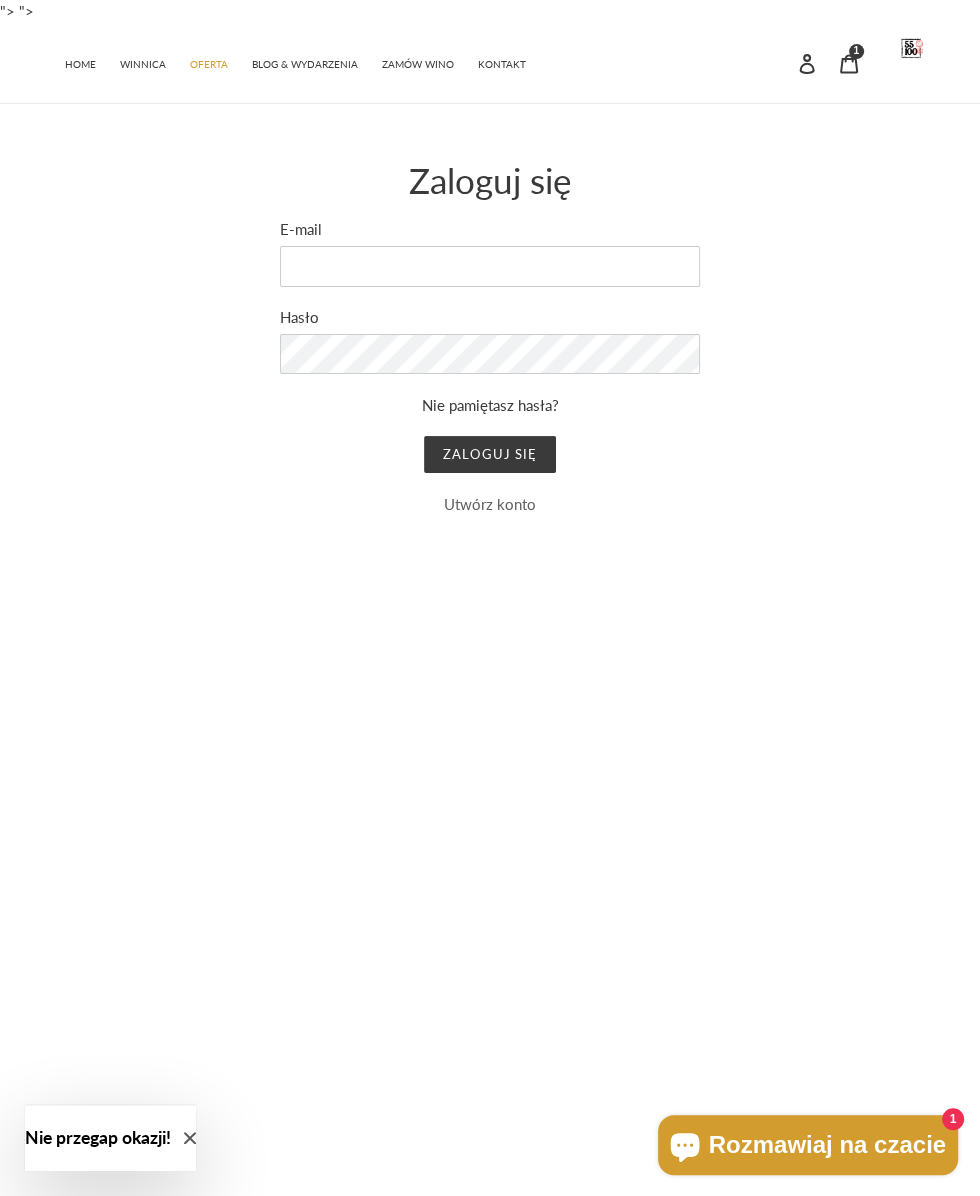 click on "Utwórz konto" at bounding box center [490, 504] 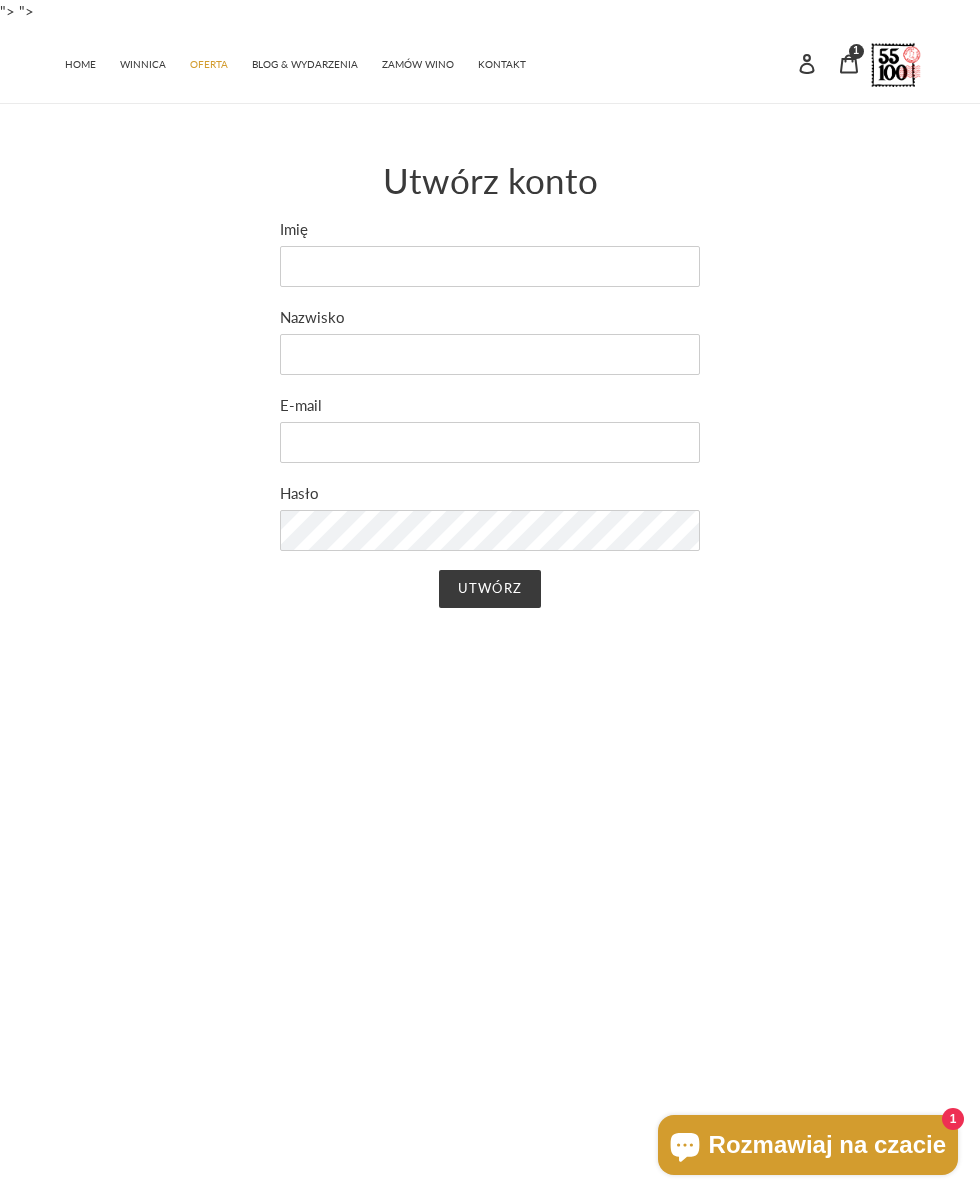 scroll, scrollTop: 0, scrollLeft: 0, axis: both 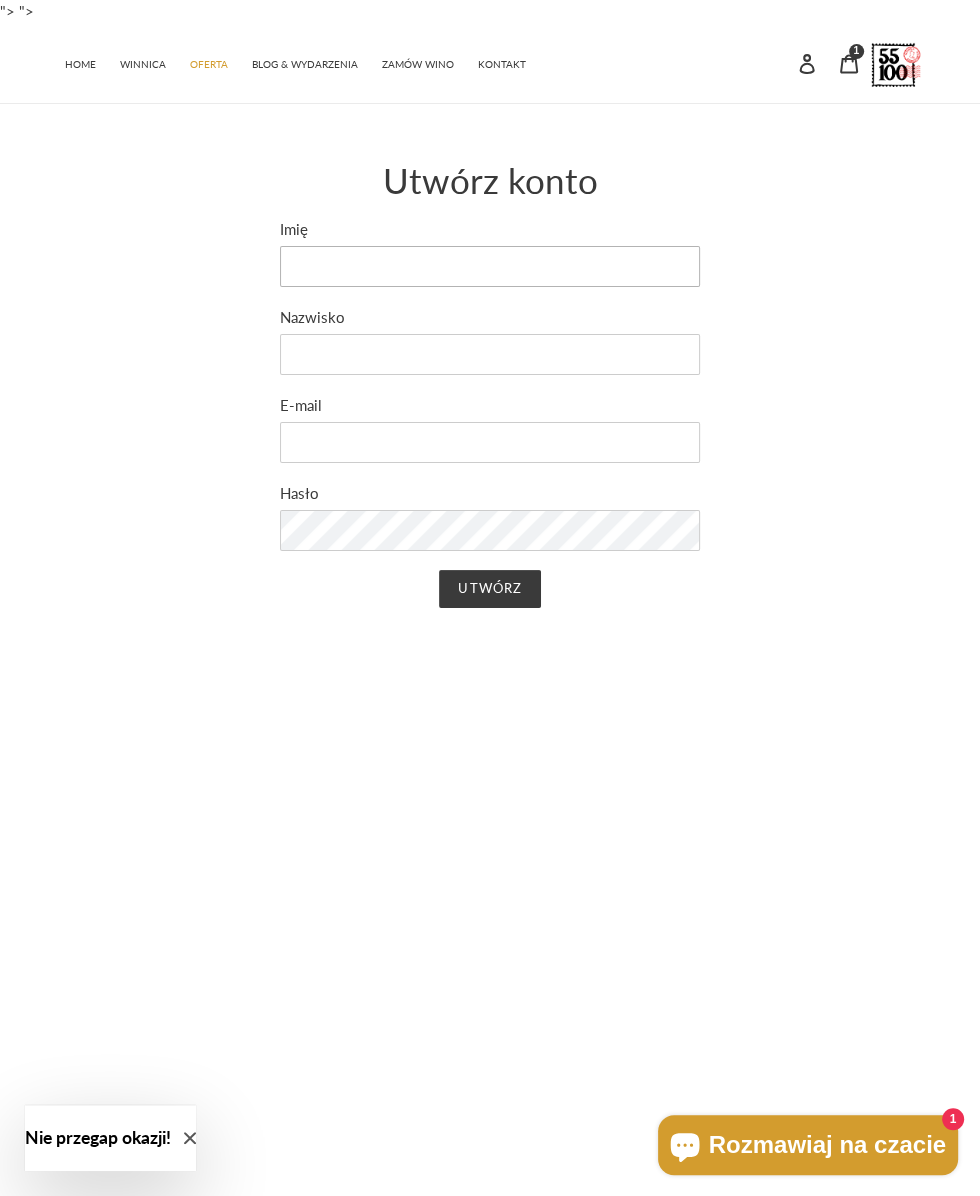click on "Imię" at bounding box center (490, 266) 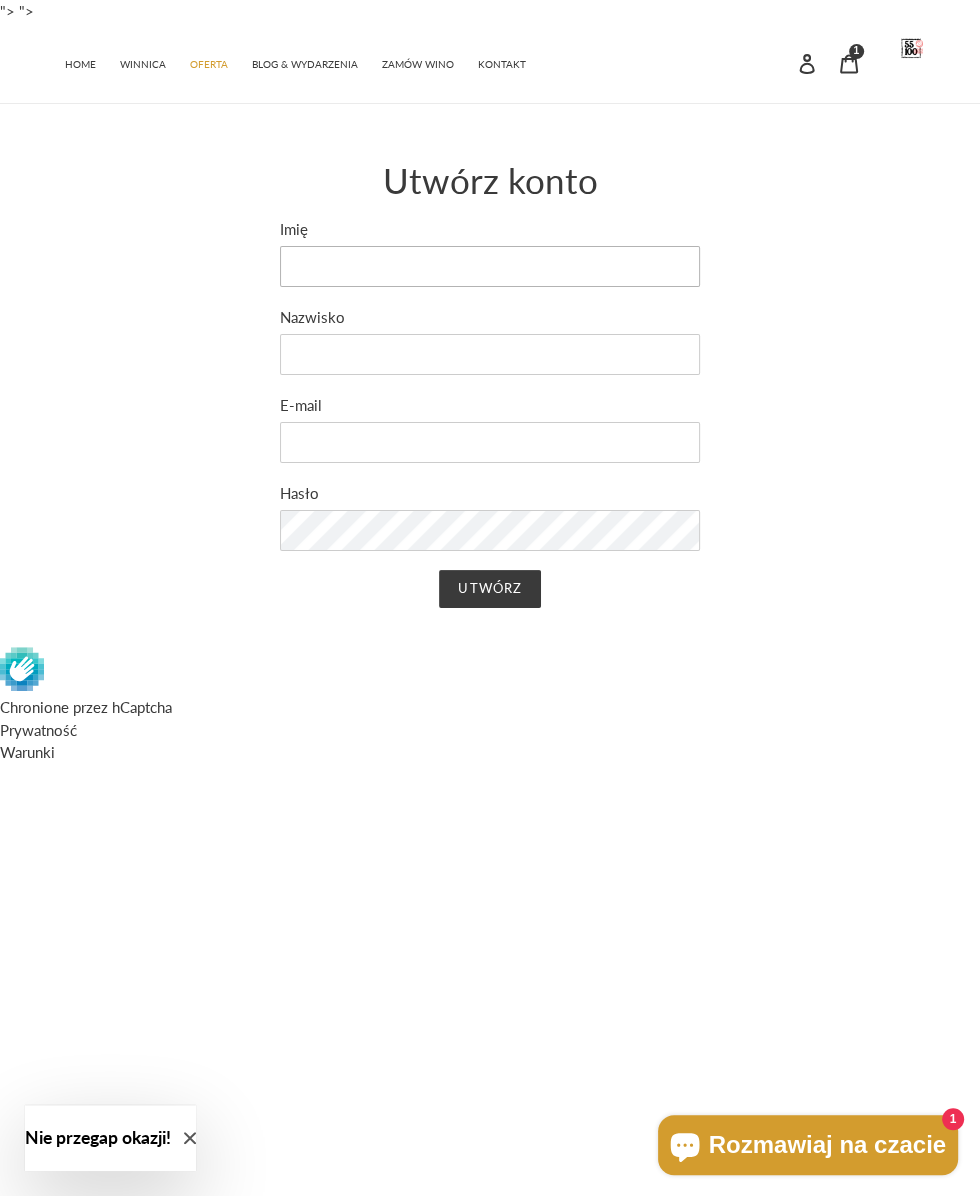 click on "Imię" at bounding box center (490, 266) 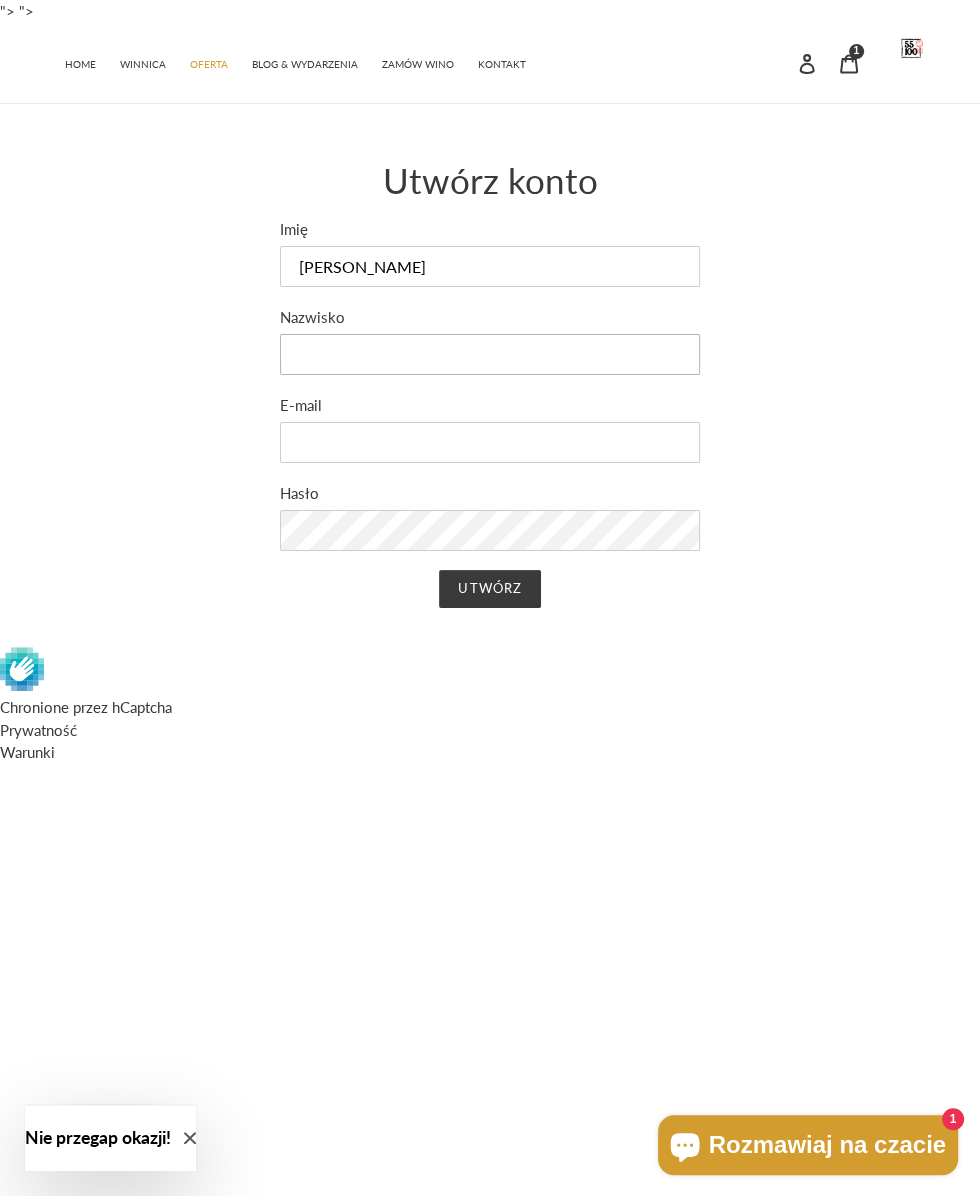 type on "Stępień" 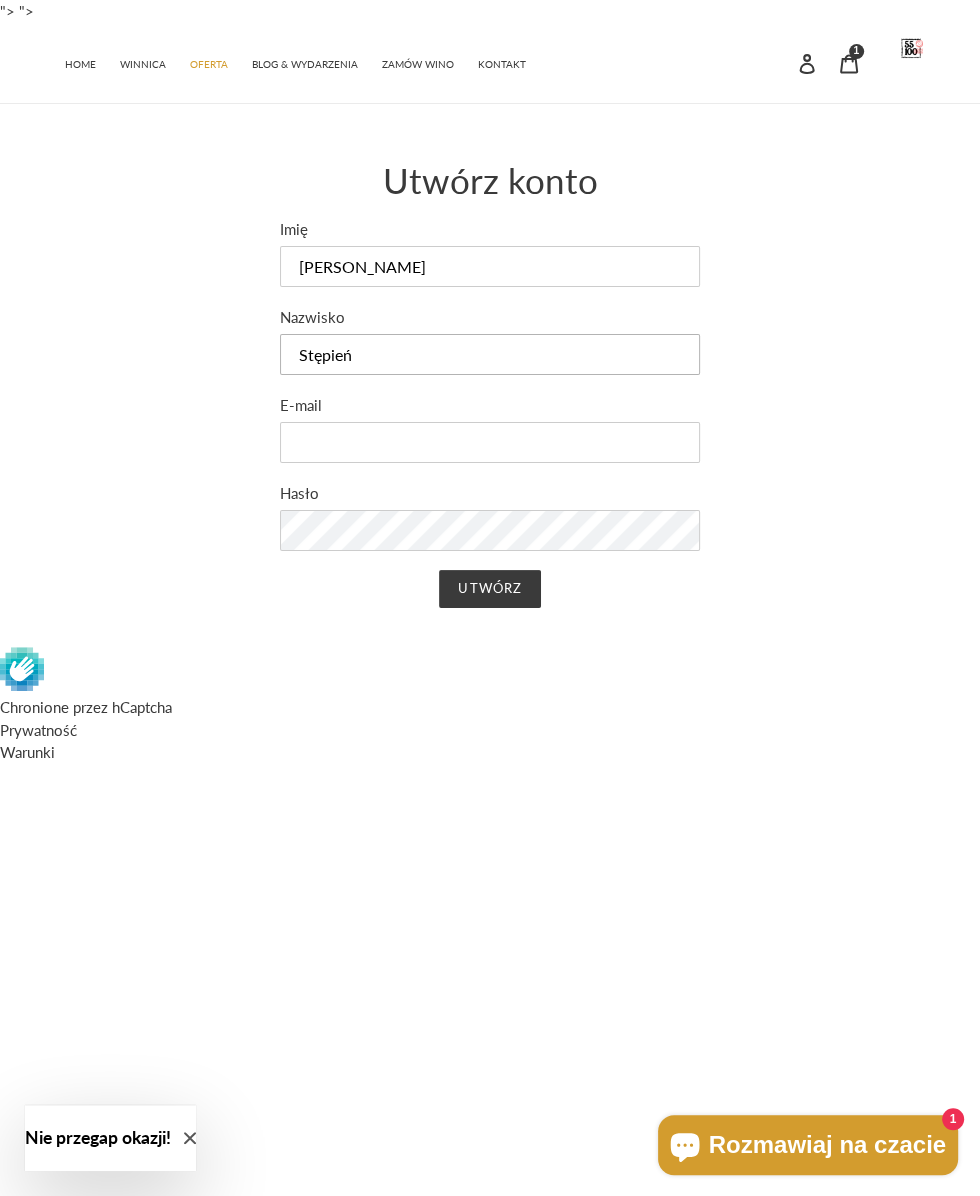 type on "[EMAIL_ADDRESS][DOMAIN_NAME]" 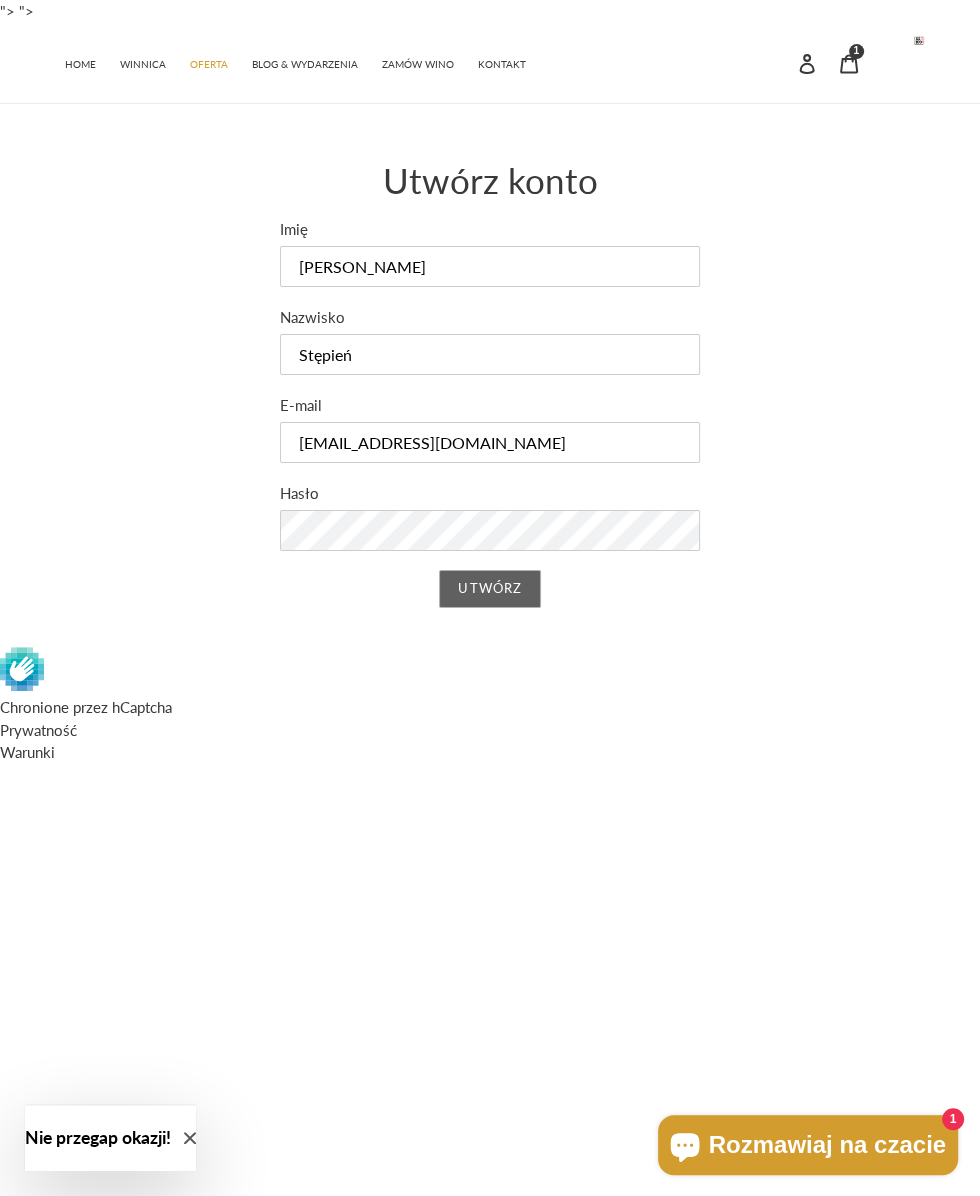 click on "Utwórz" at bounding box center [489, 589] 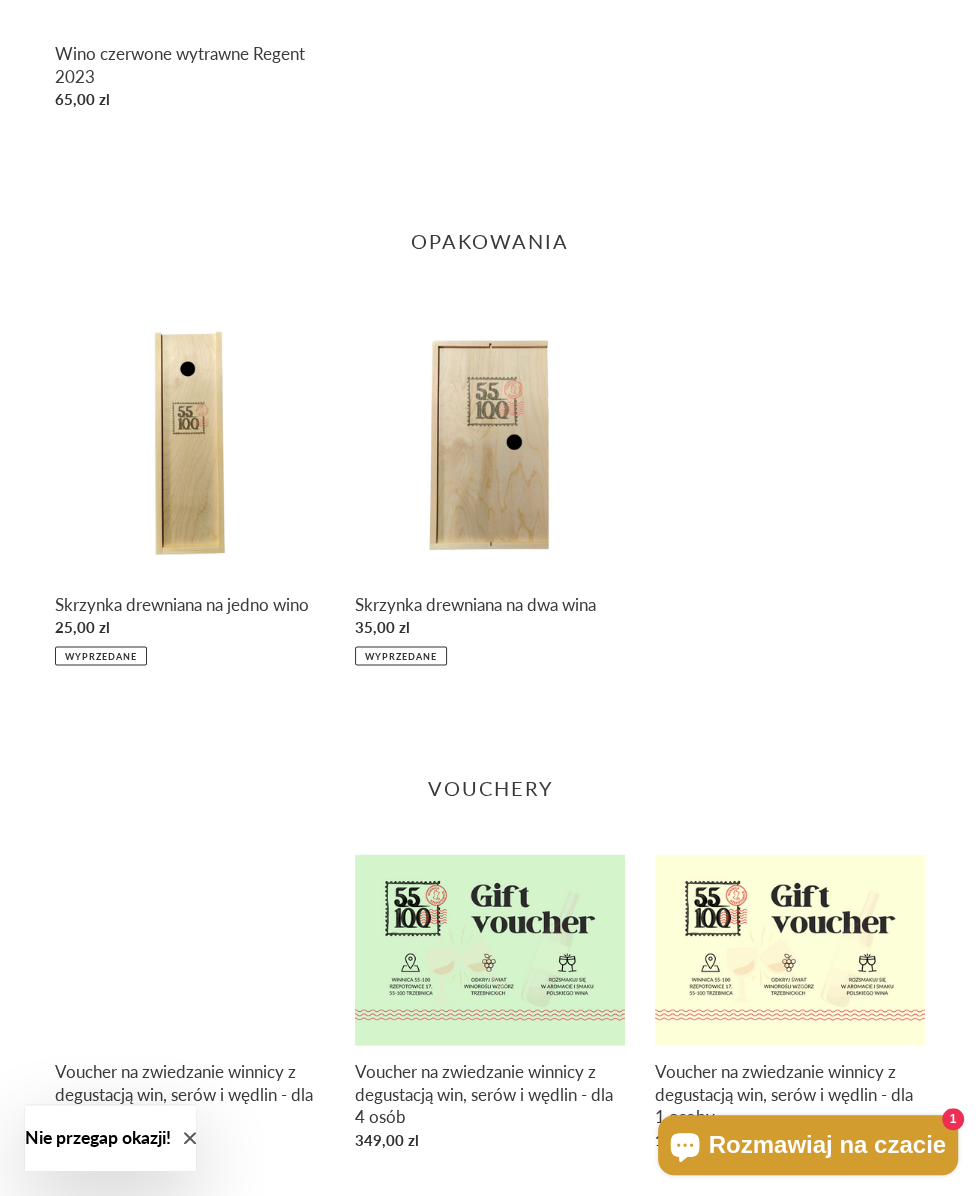 scroll, scrollTop: 2142, scrollLeft: 0, axis: vertical 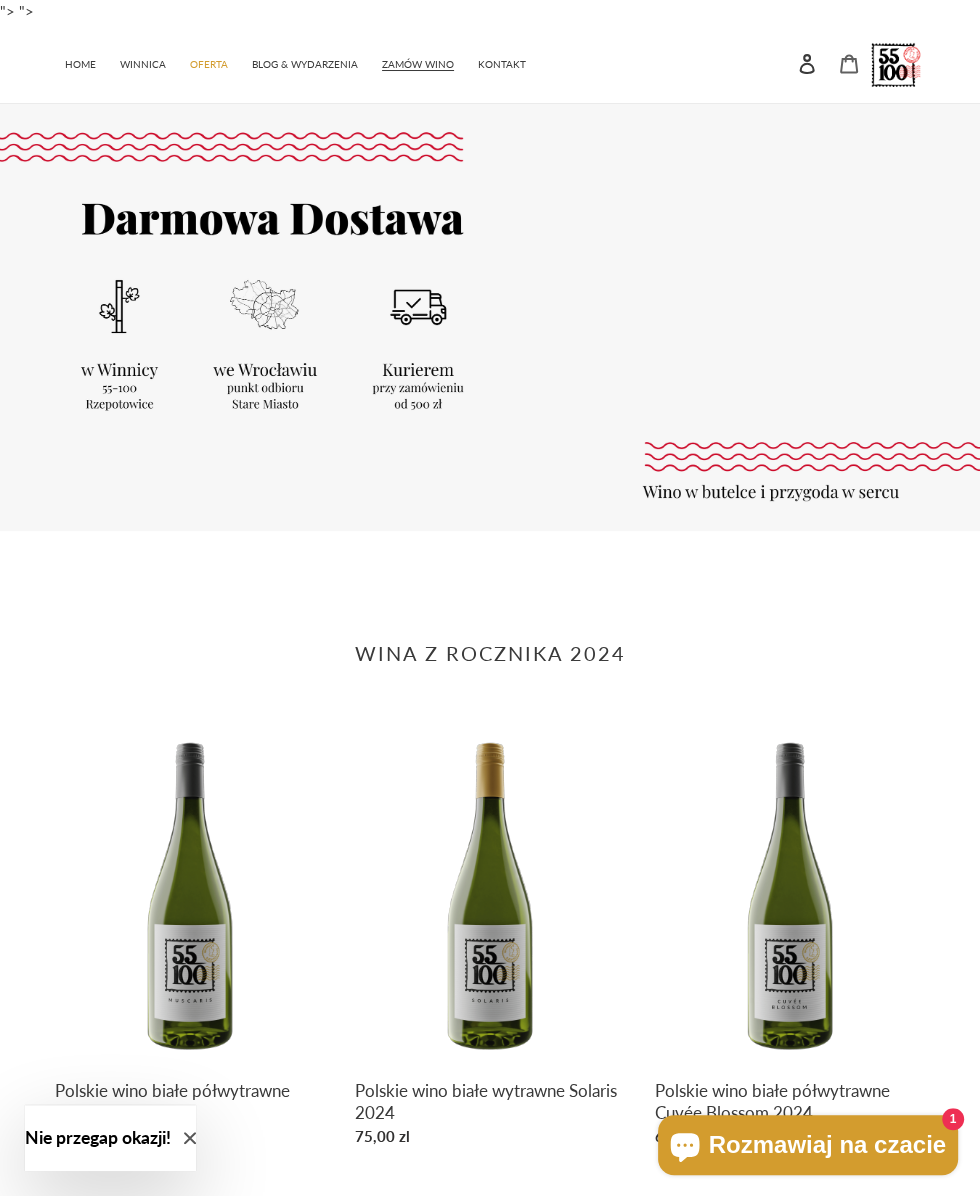 click on "Koszyk
0
pozycje" at bounding box center [849, 62] 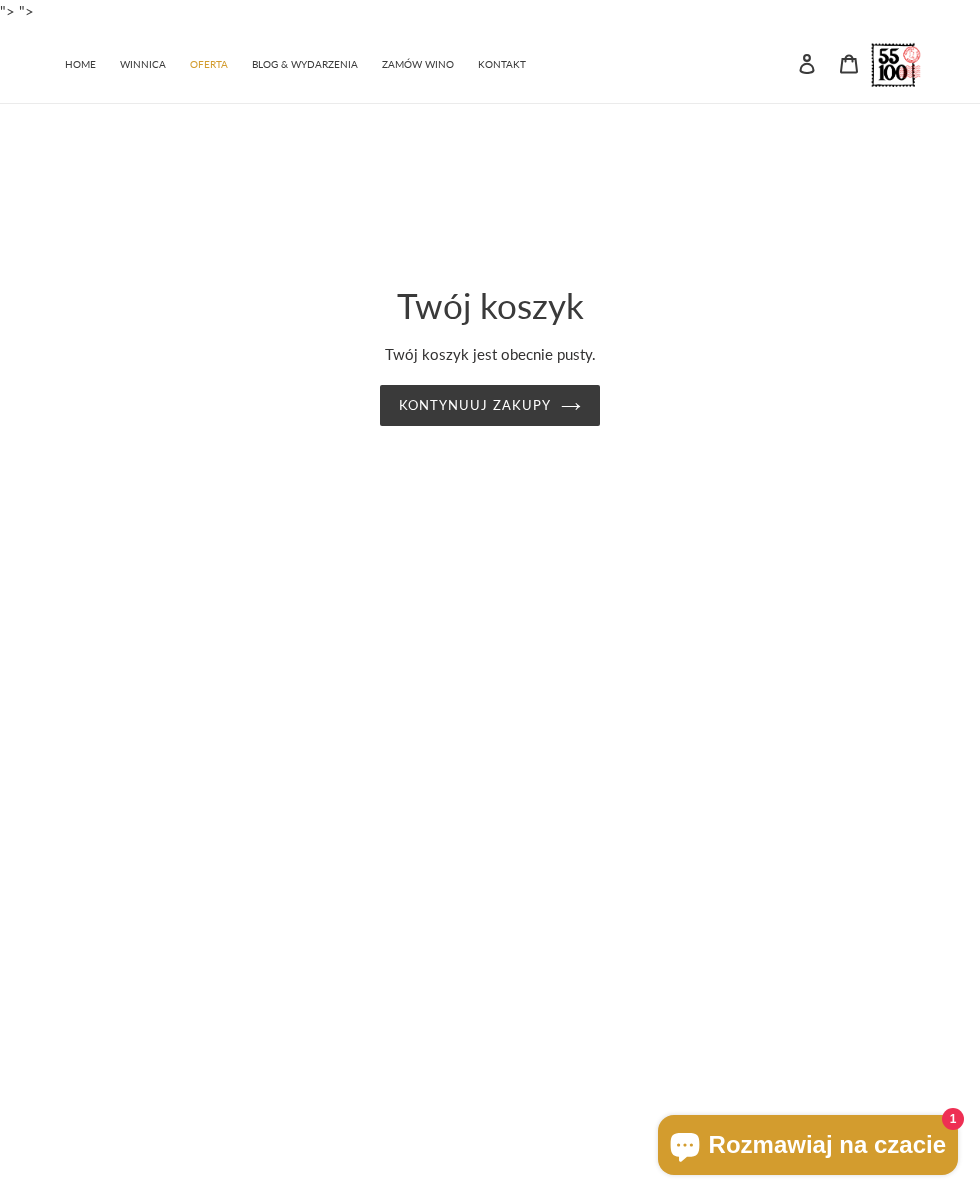 scroll, scrollTop: 0, scrollLeft: 0, axis: both 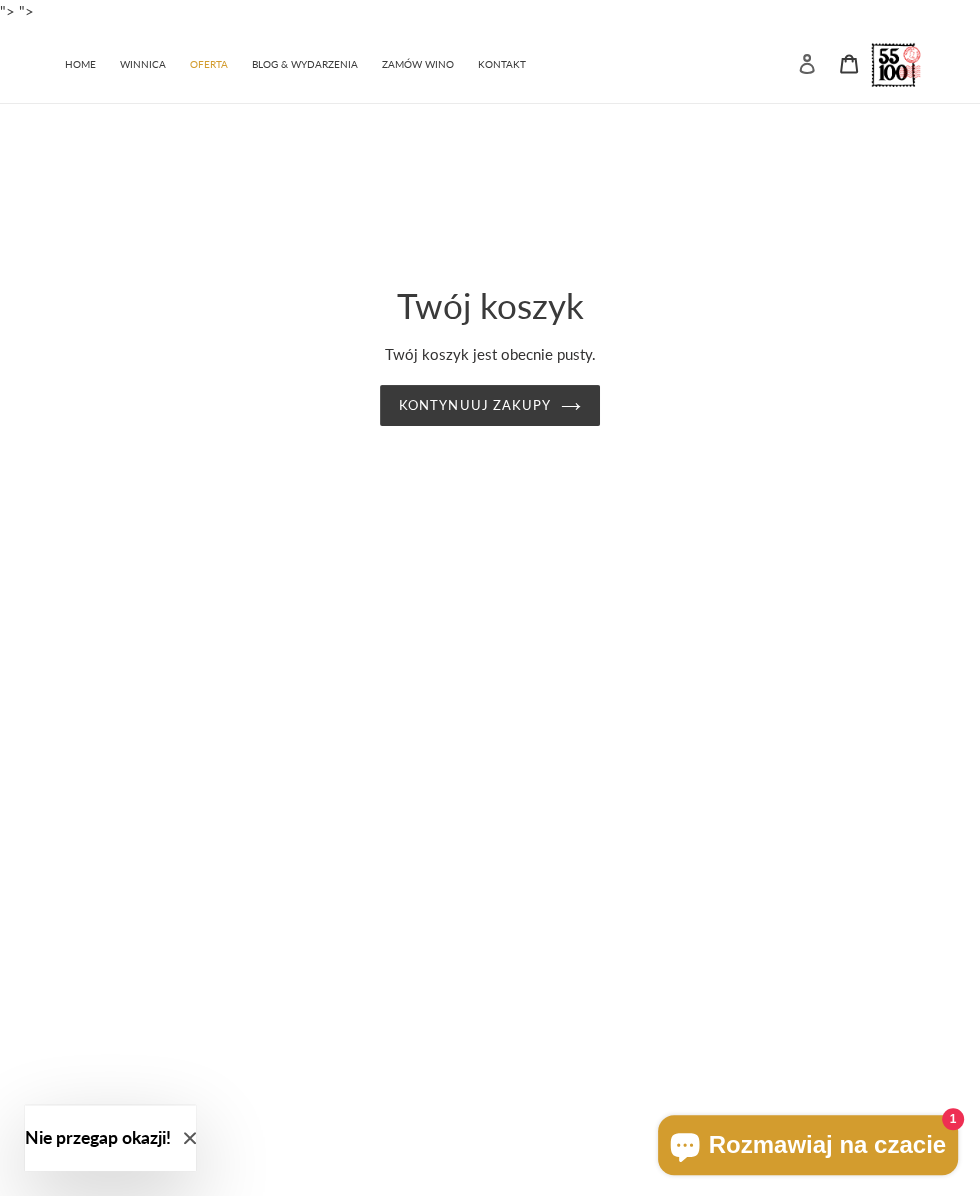 click 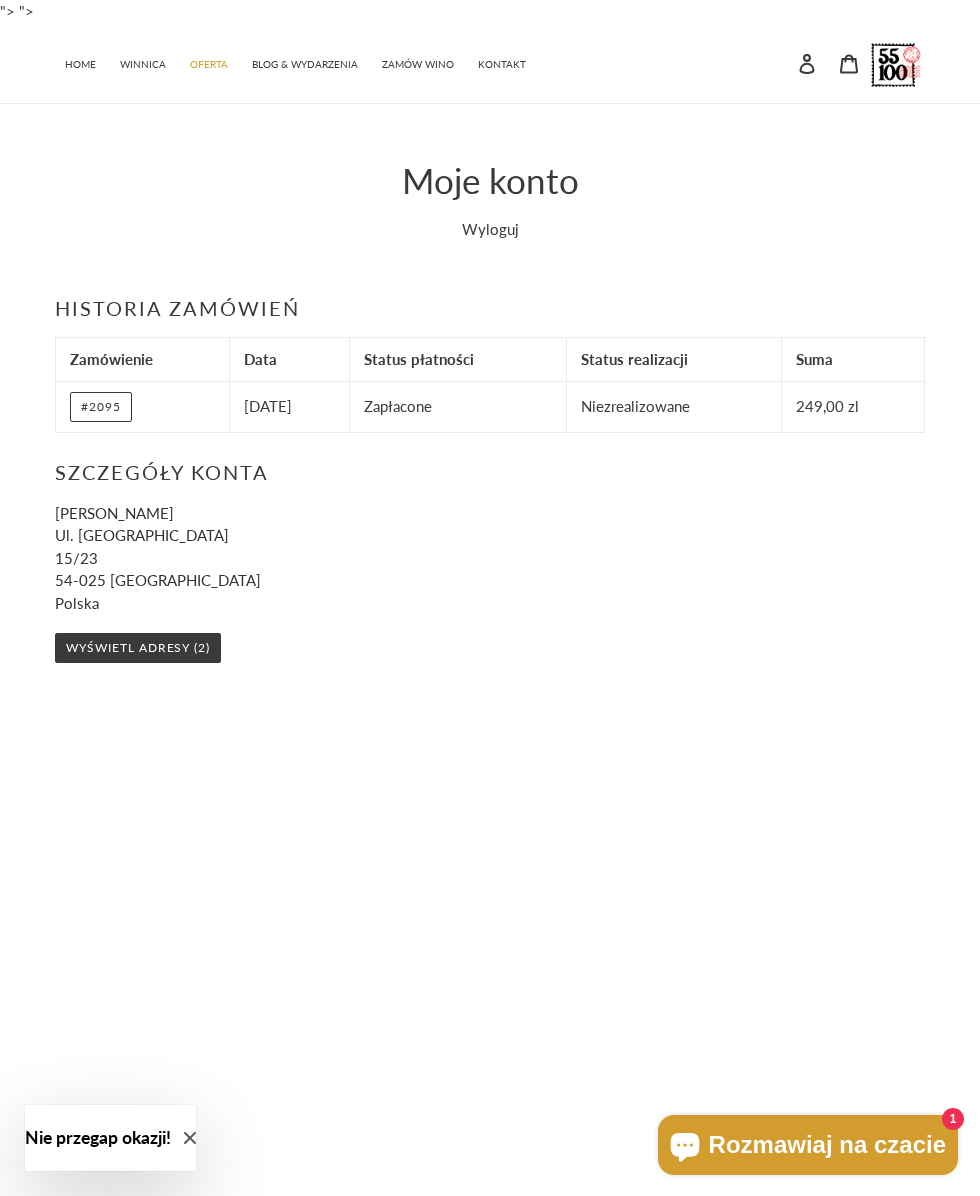 scroll, scrollTop: 0, scrollLeft: 0, axis: both 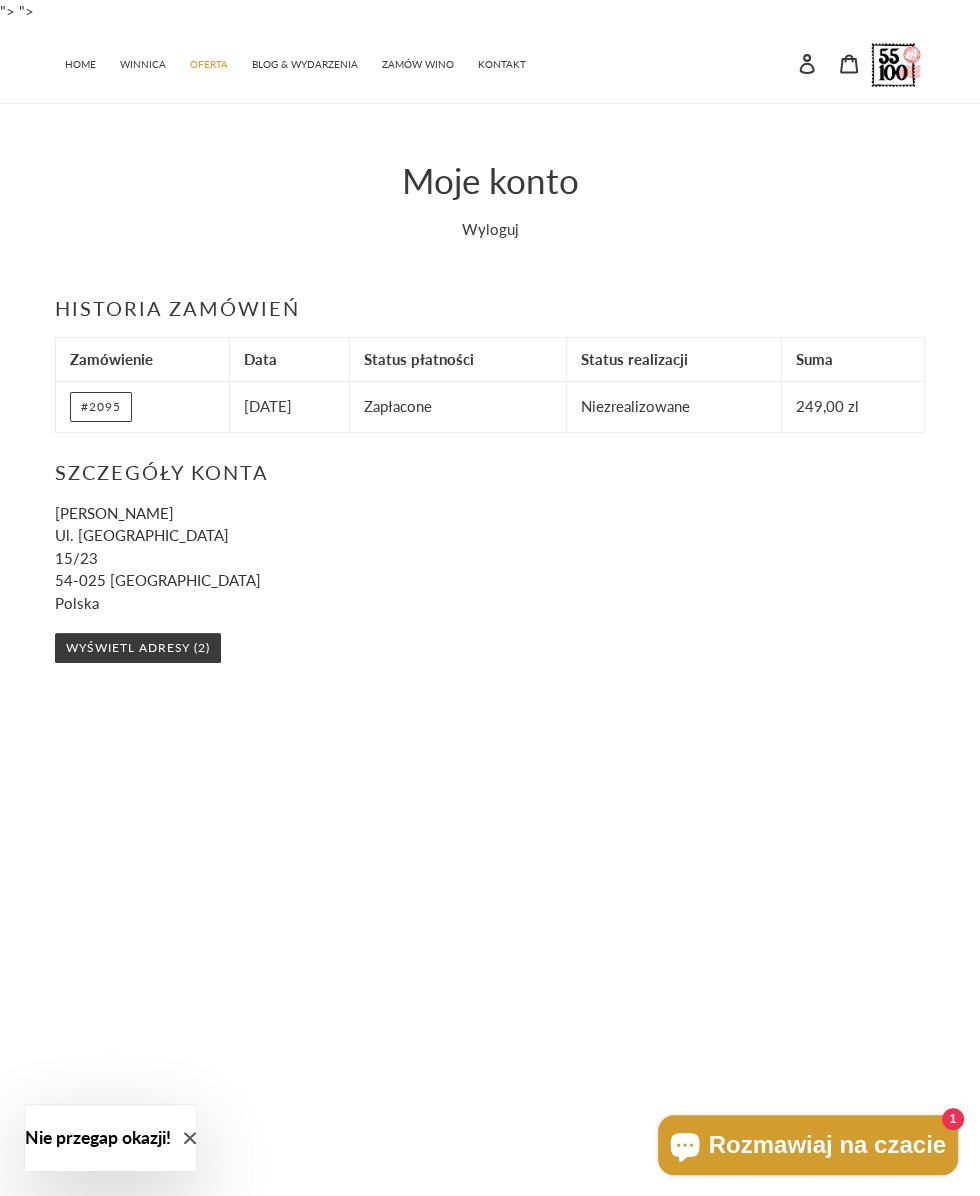 click on "Zapłacone" at bounding box center [458, 406] 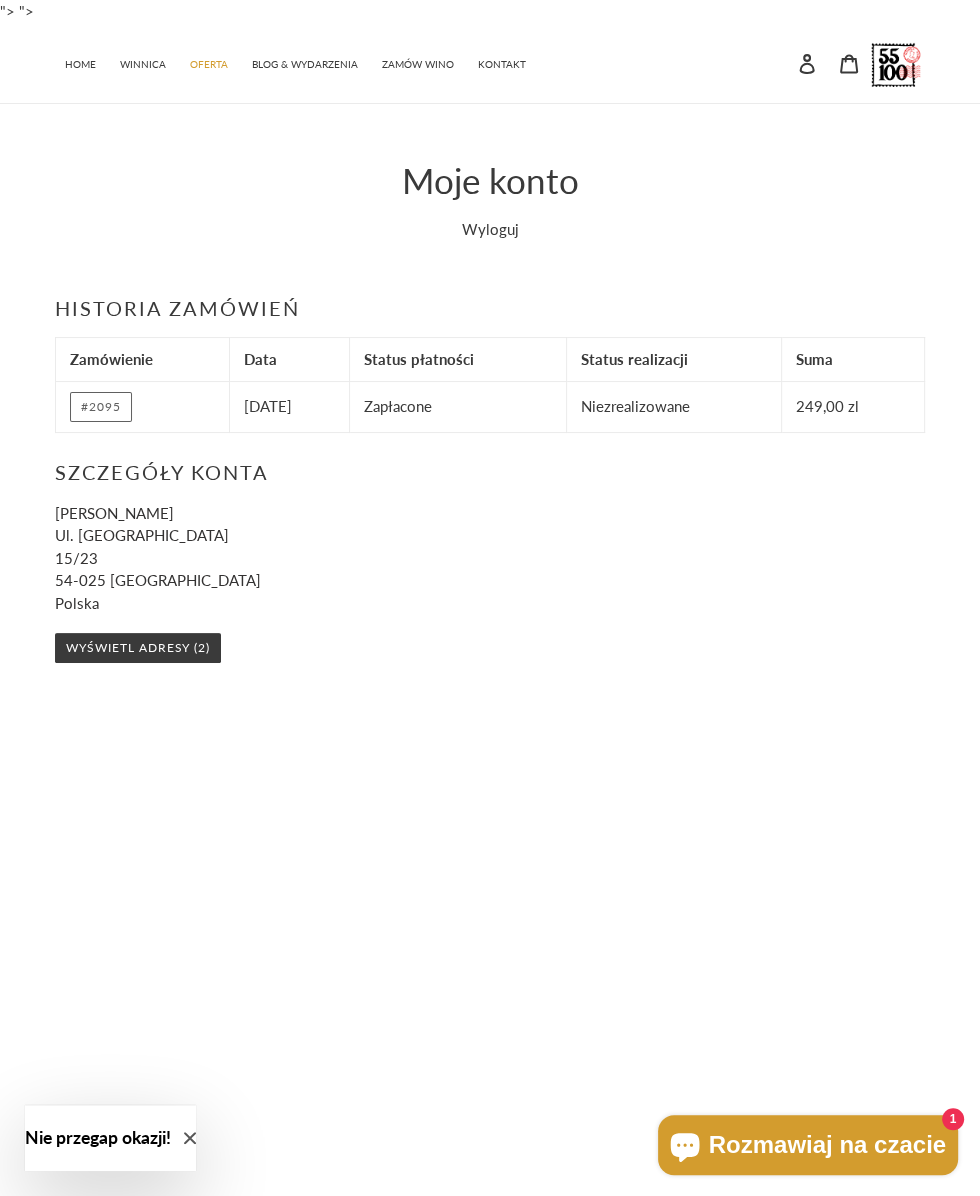 click on "#2095" at bounding box center [101, 407] 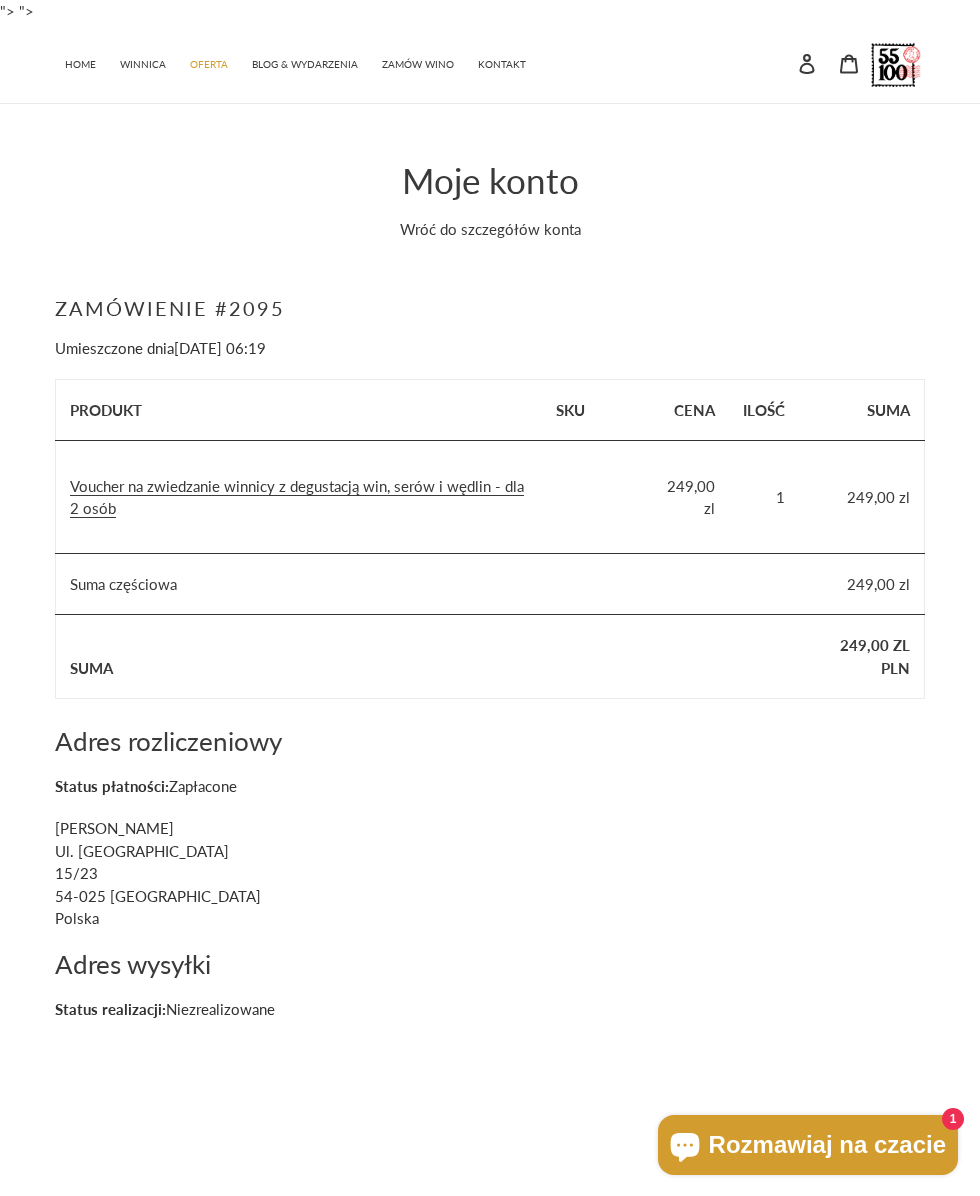 scroll, scrollTop: 0, scrollLeft: 0, axis: both 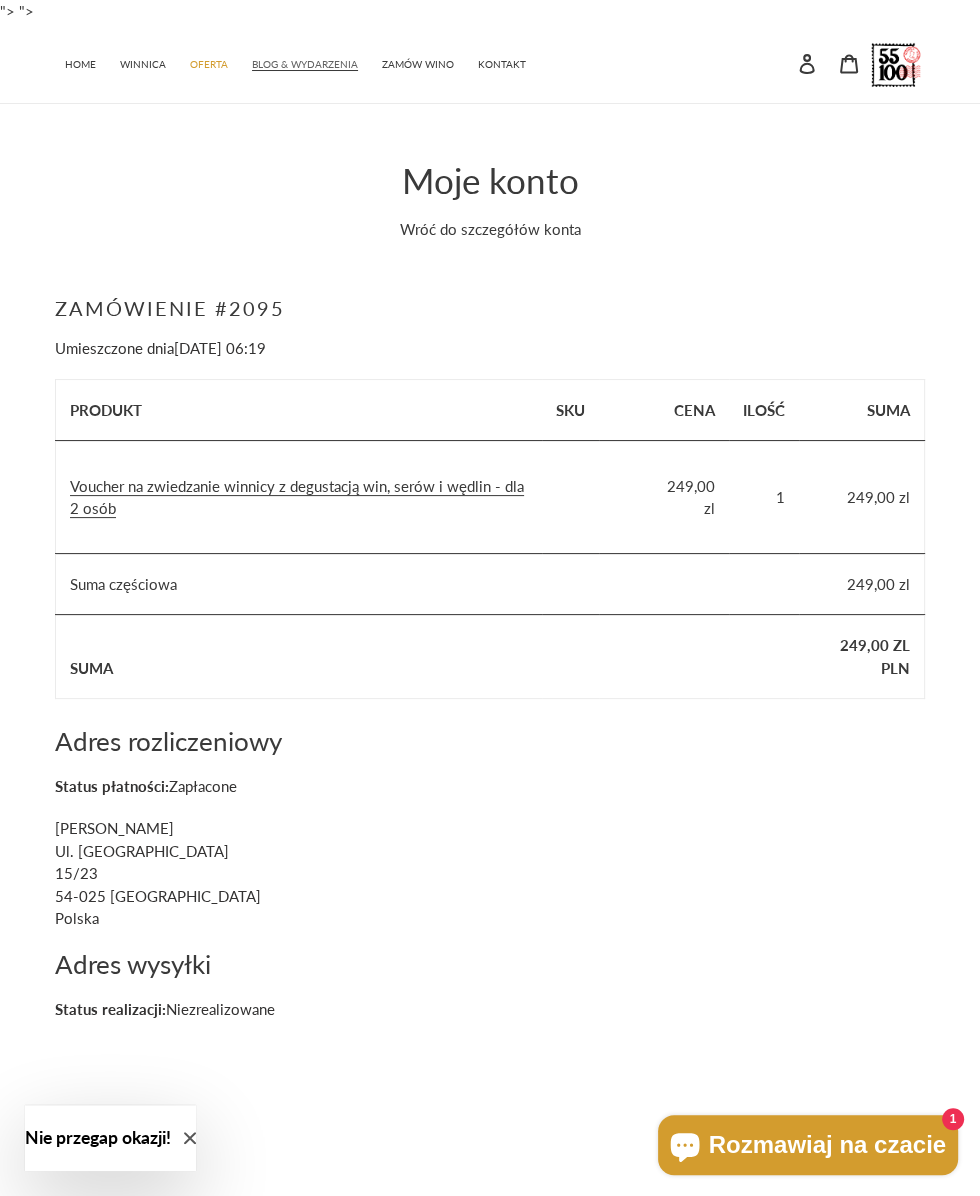 click on "BLOG & WYDARZENIA" at bounding box center (305, 64) 